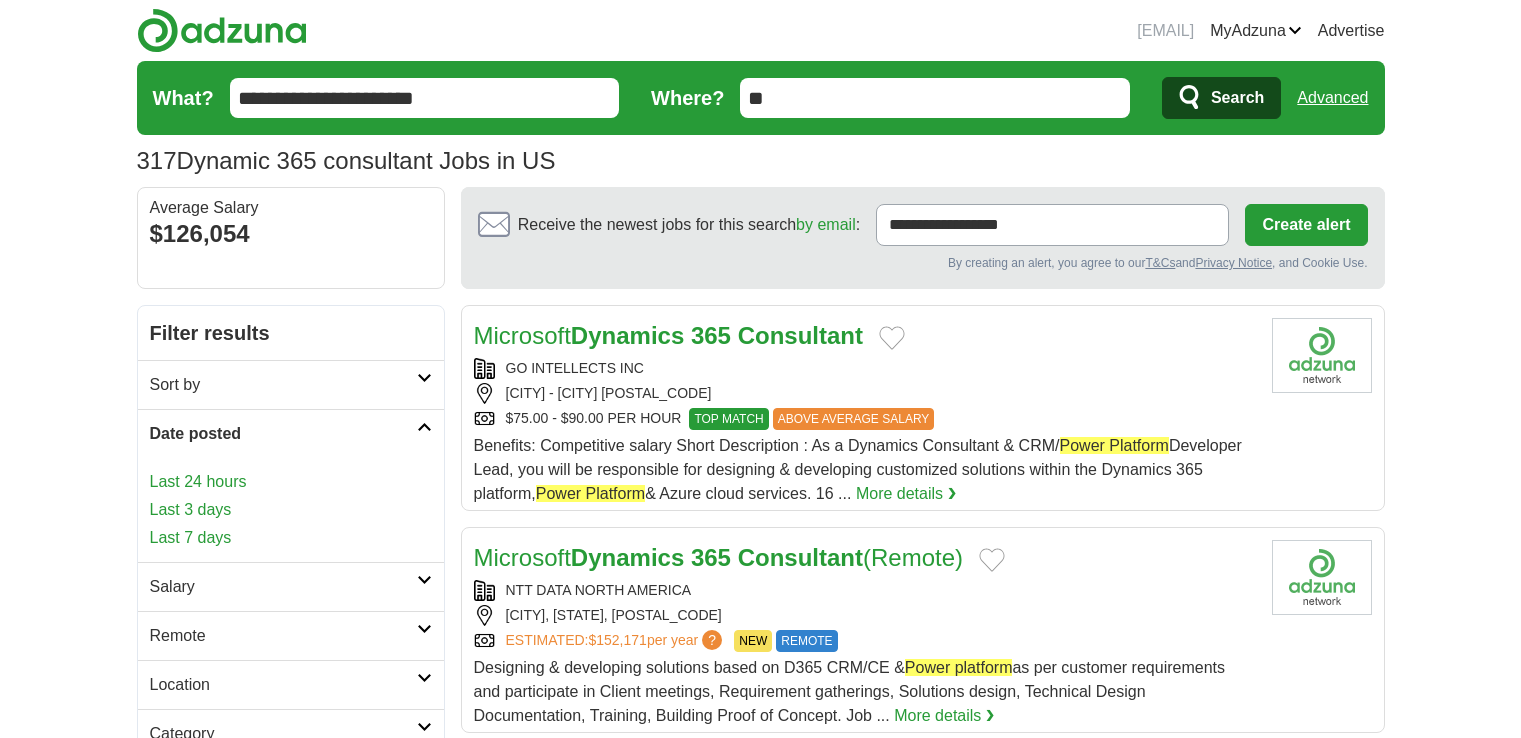 scroll, scrollTop: 0, scrollLeft: 0, axis: both 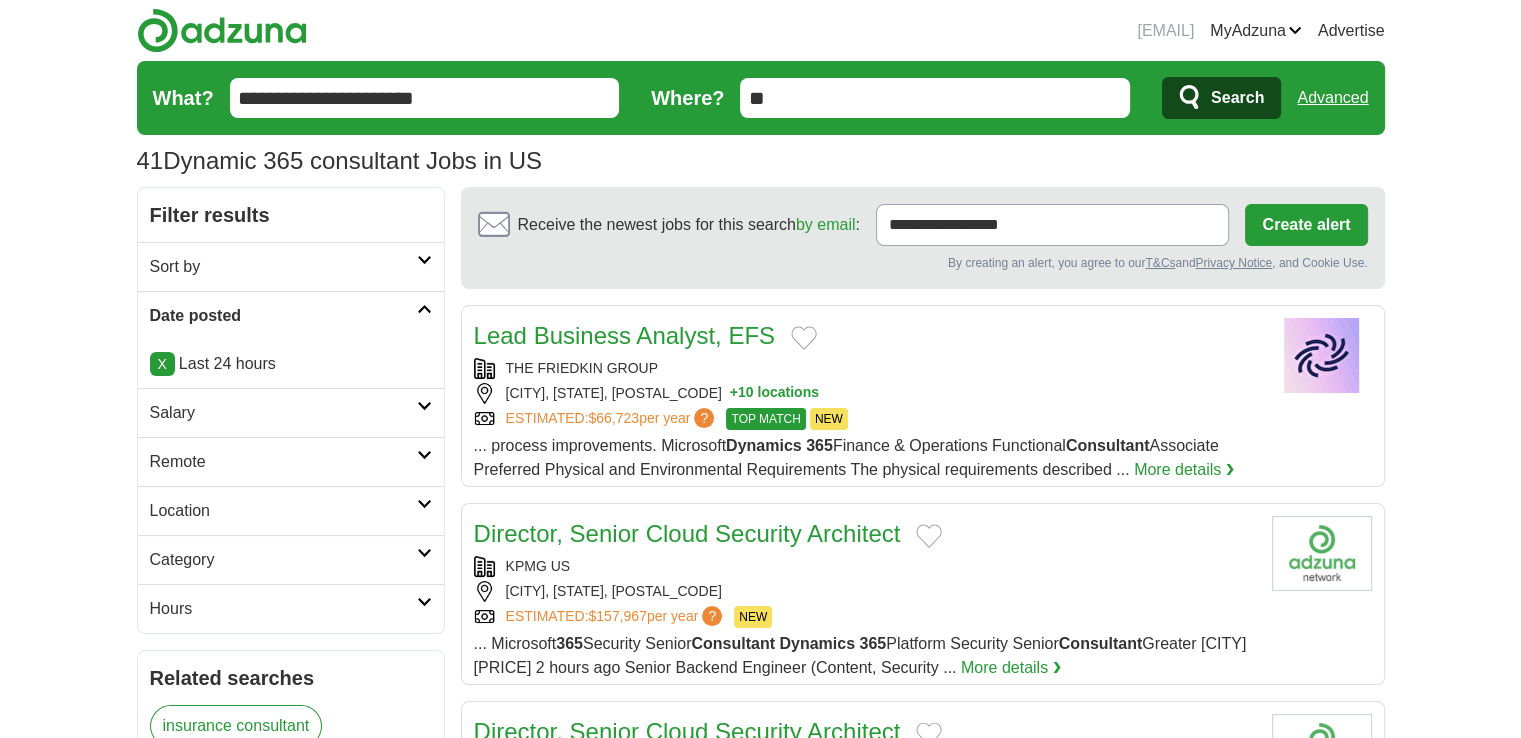 click on "Remote" at bounding box center [283, 462] 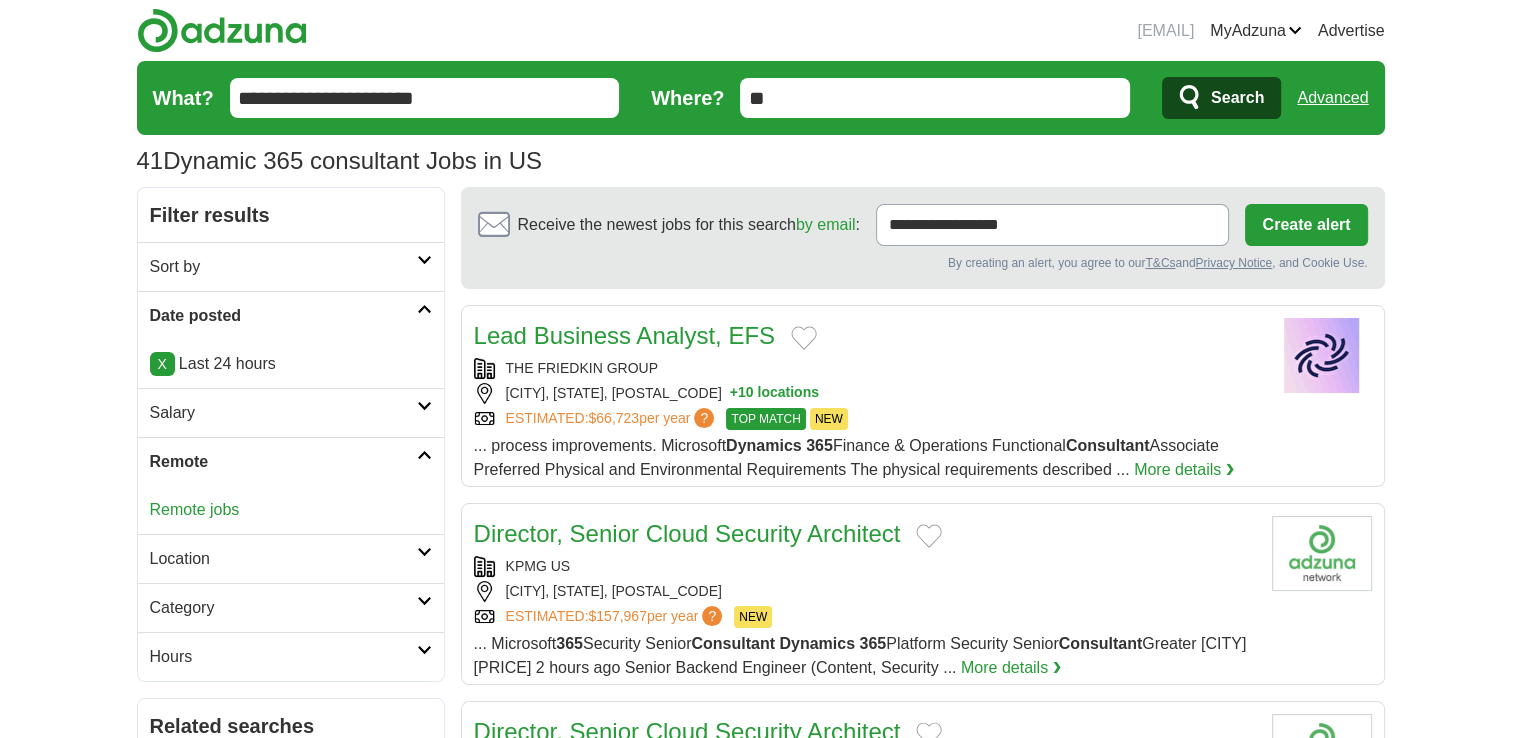 click on "Remote jobs" at bounding box center [195, 509] 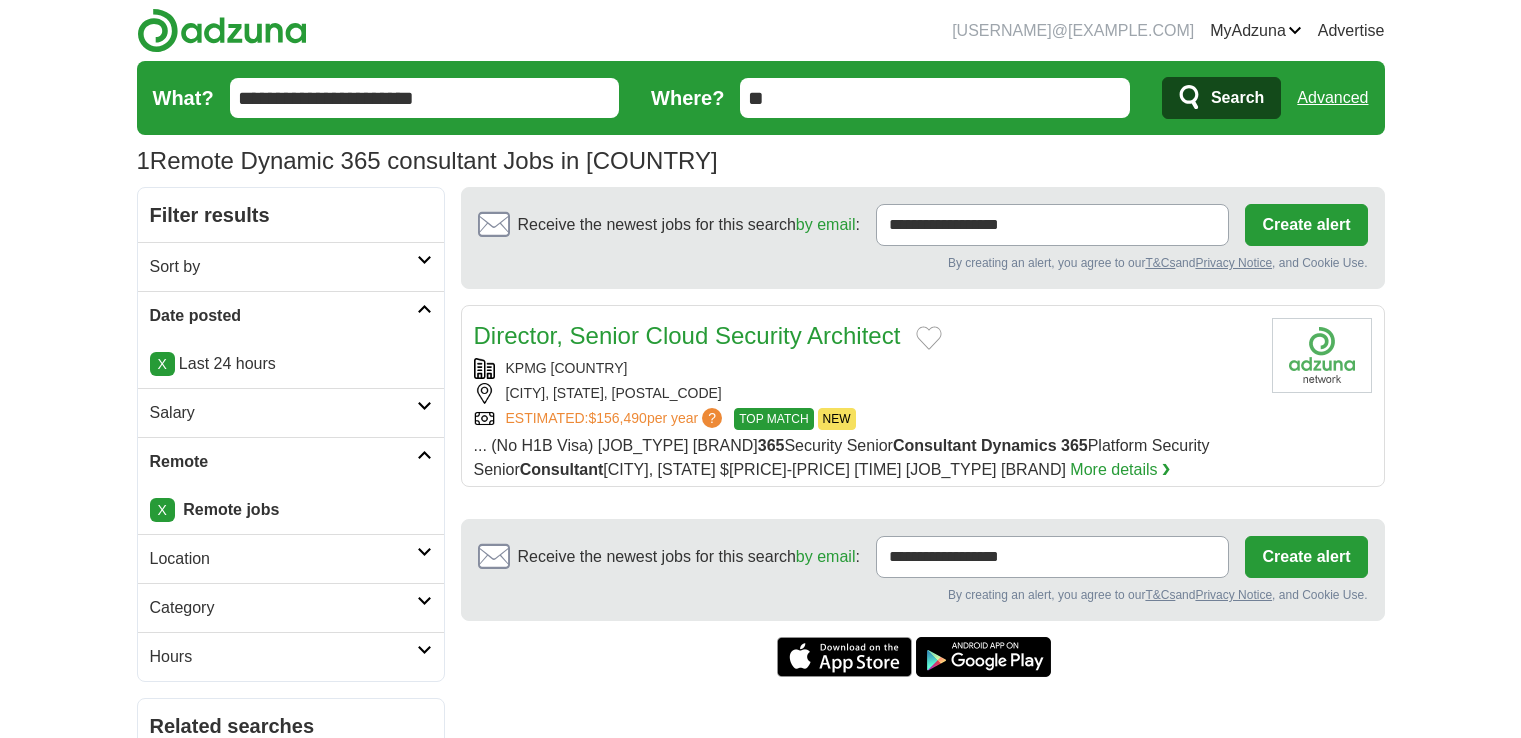 scroll, scrollTop: 0, scrollLeft: 0, axis: both 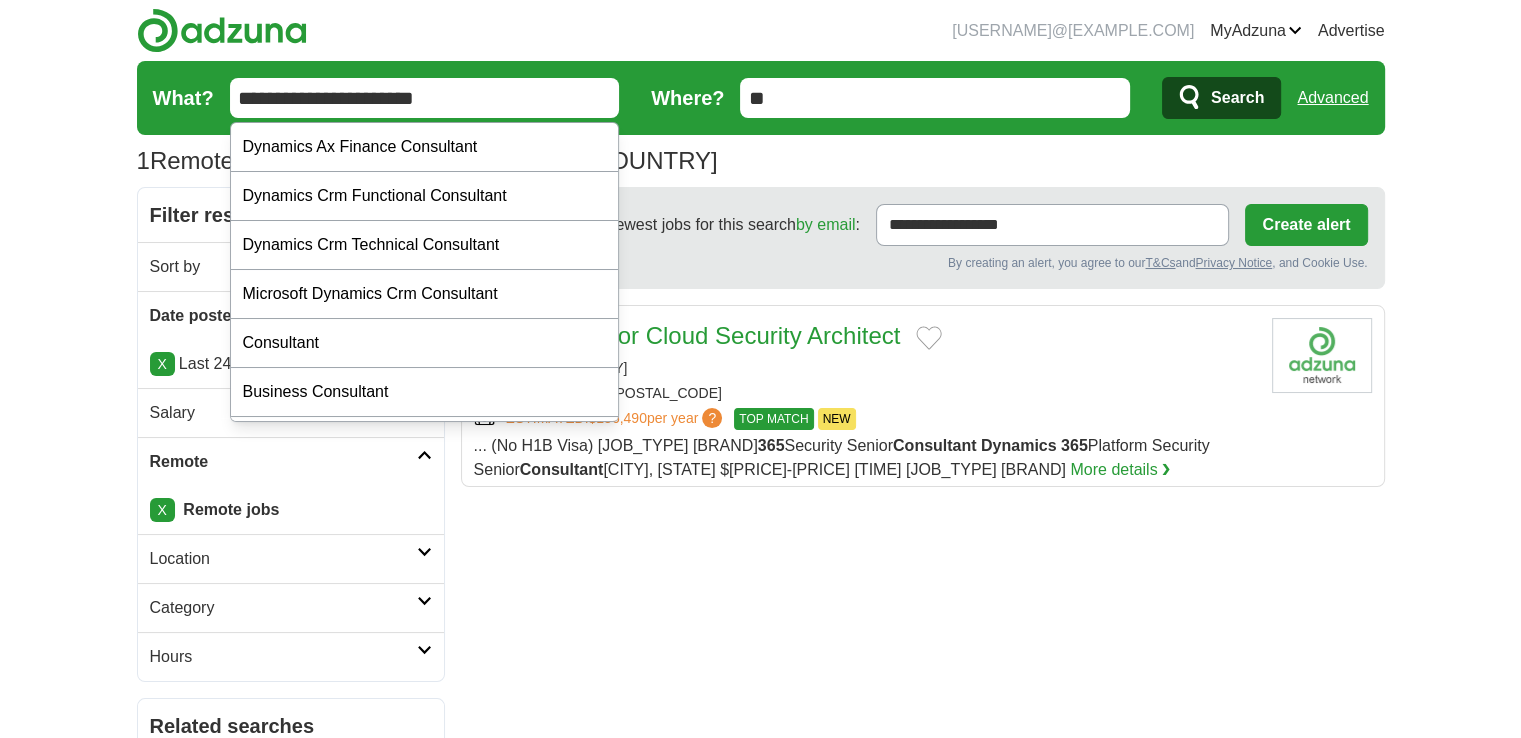click on "**********" at bounding box center (425, 98) 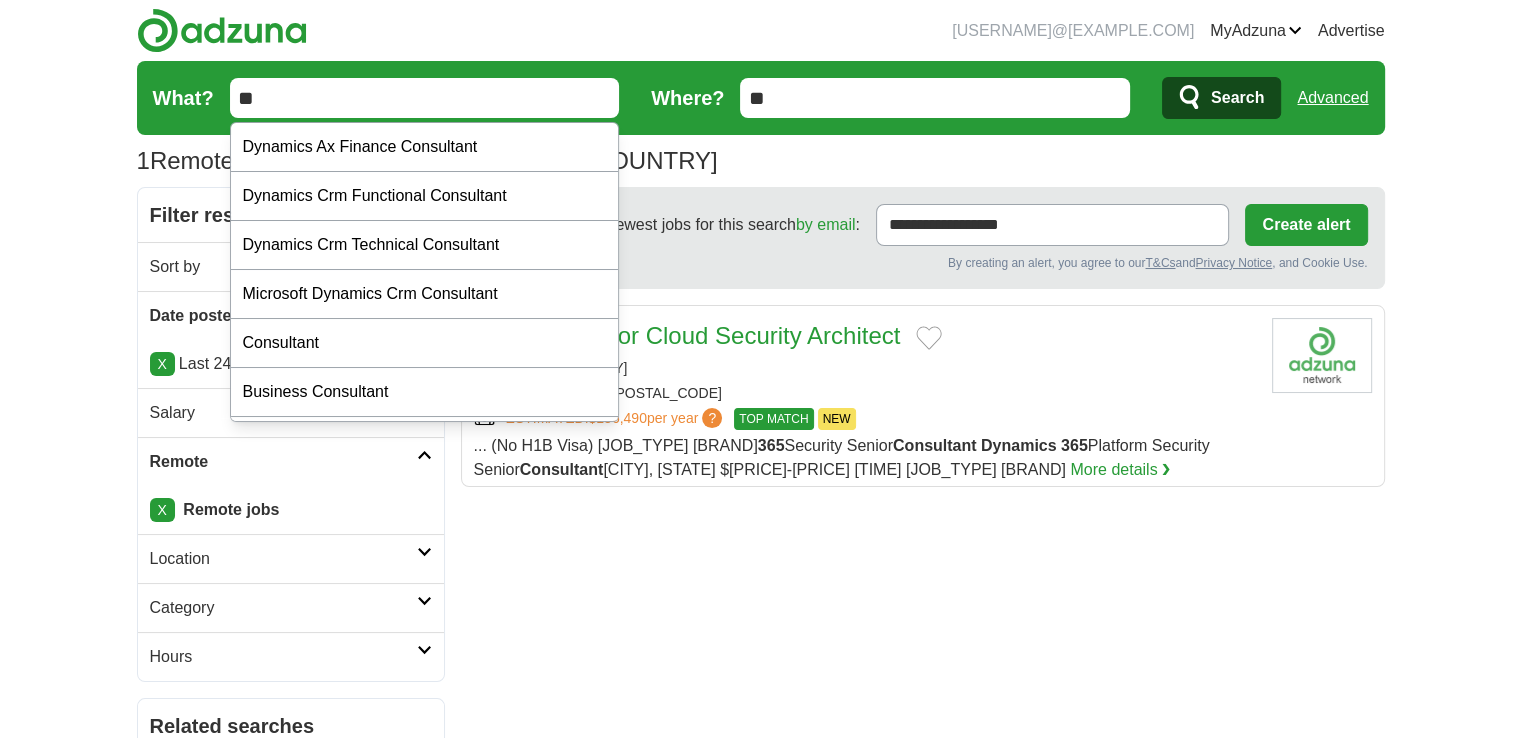 type on "*" 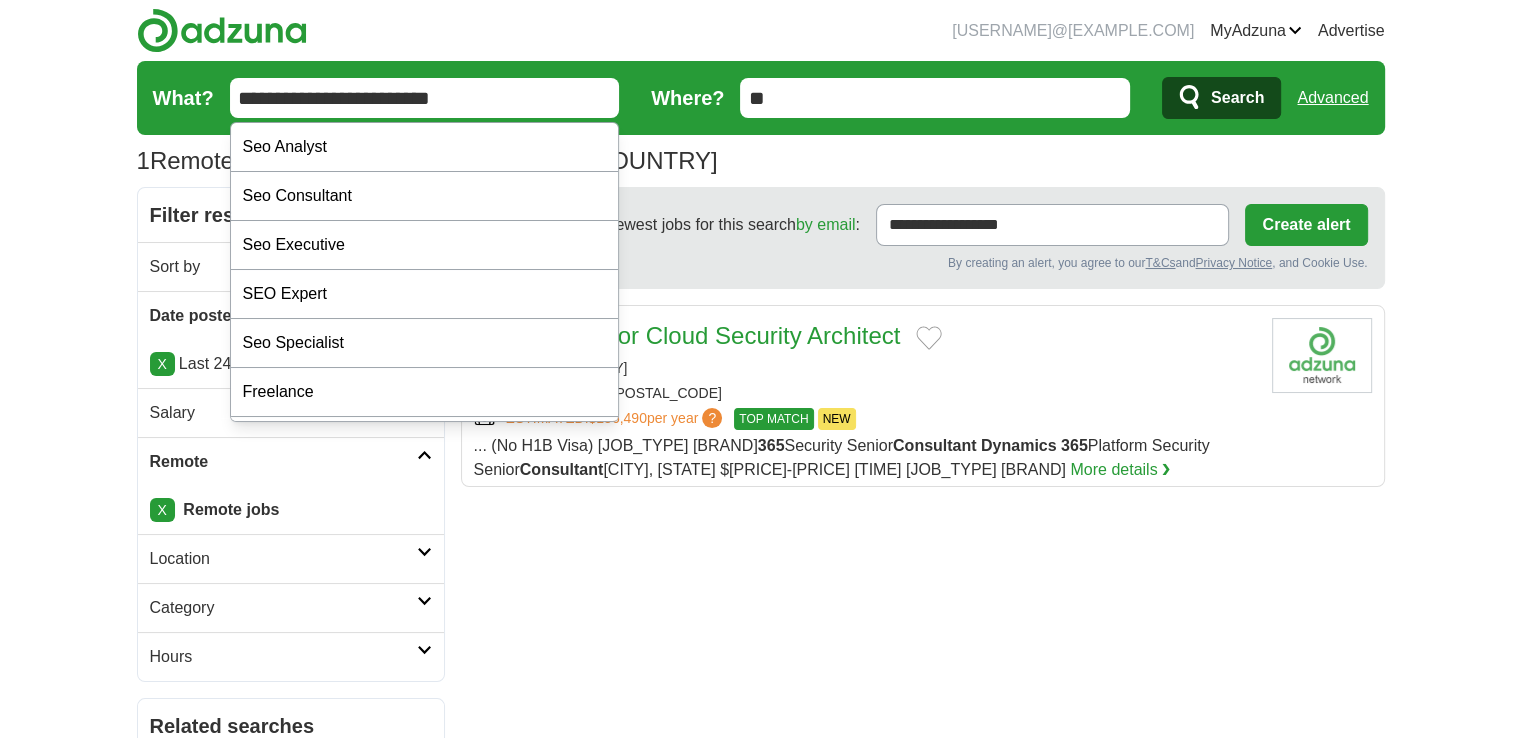 type on "**********" 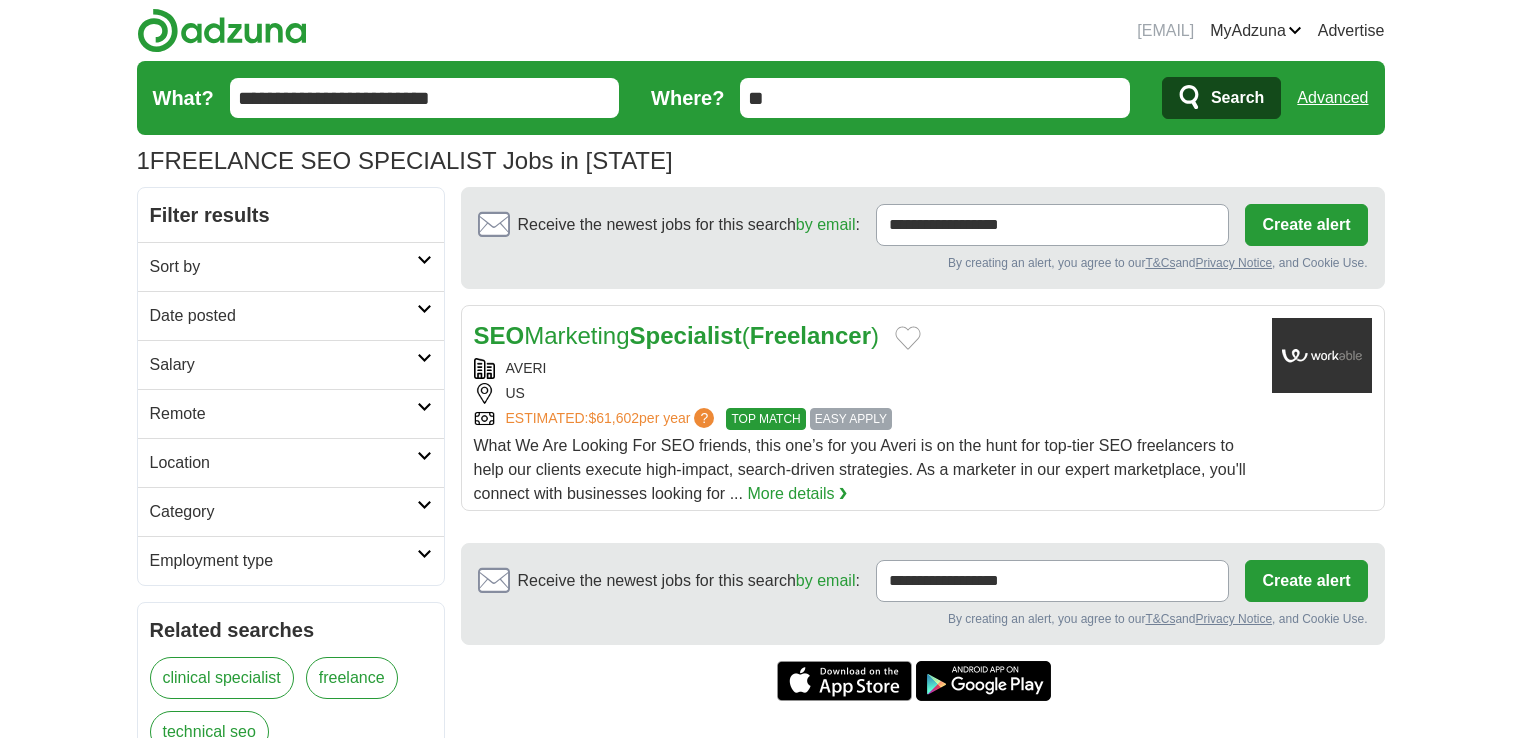 scroll, scrollTop: 0, scrollLeft: 0, axis: both 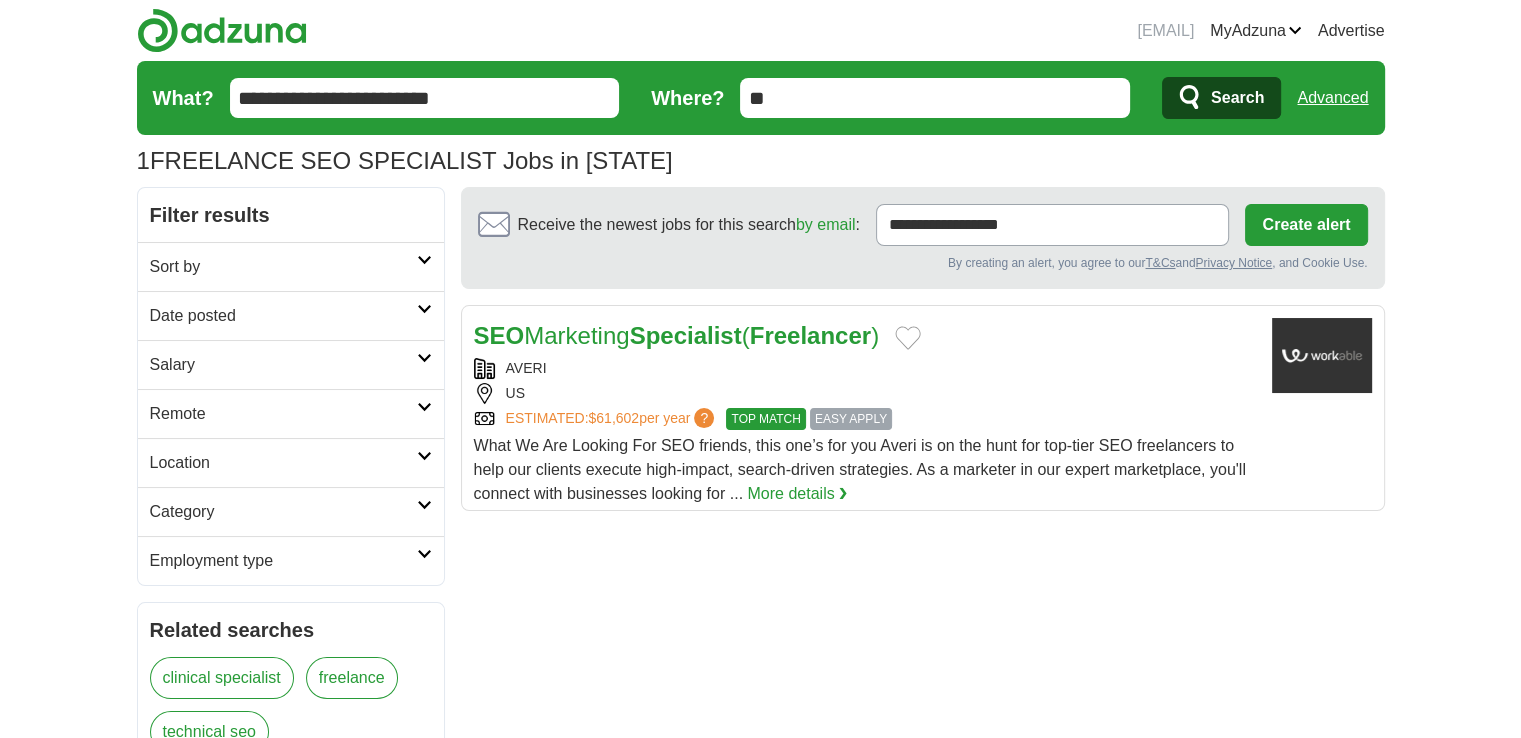 click on "Date posted" at bounding box center (283, 316) 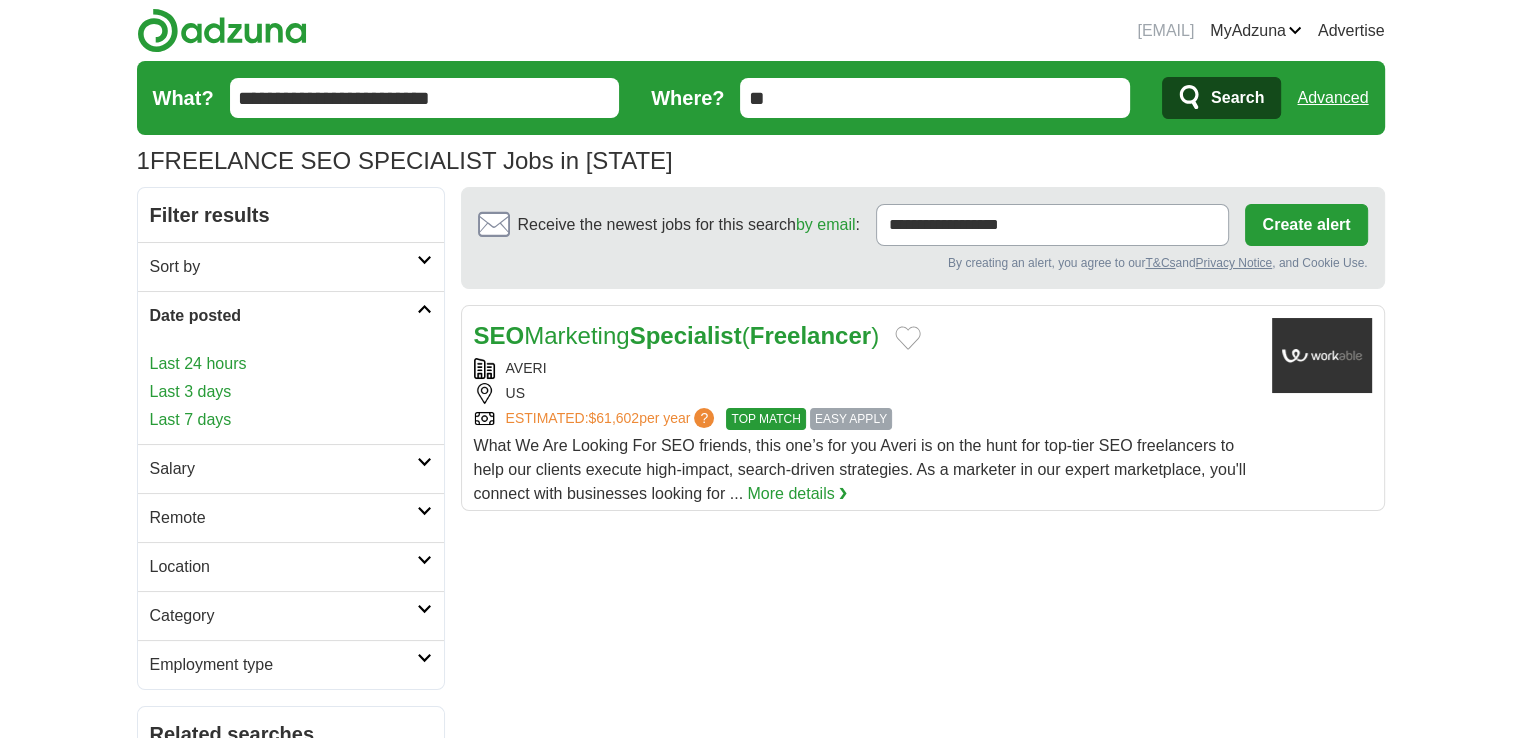 click on "Last 24 hours" at bounding box center [291, 364] 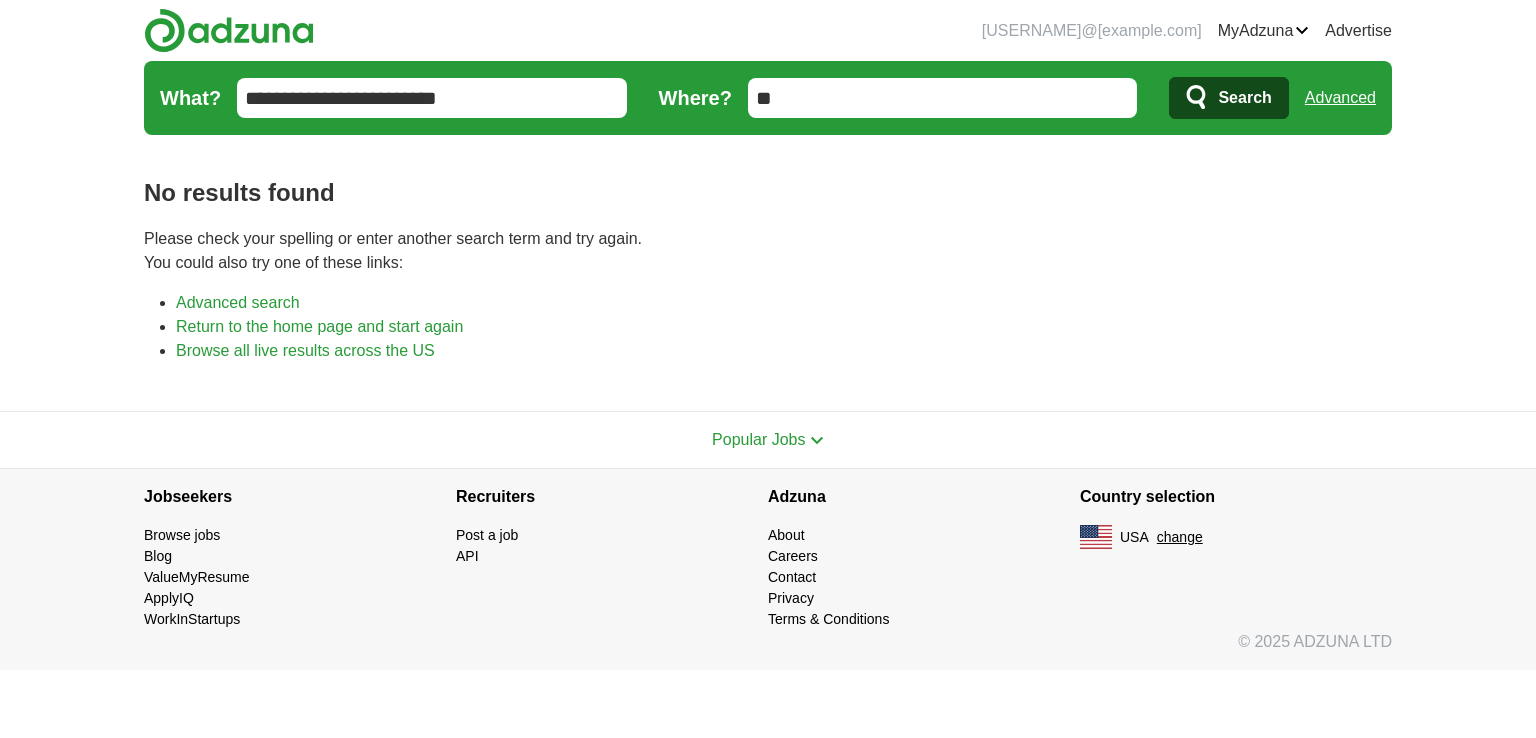 scroll, scrollTop: 0, scrollLeft: 0, axis: both 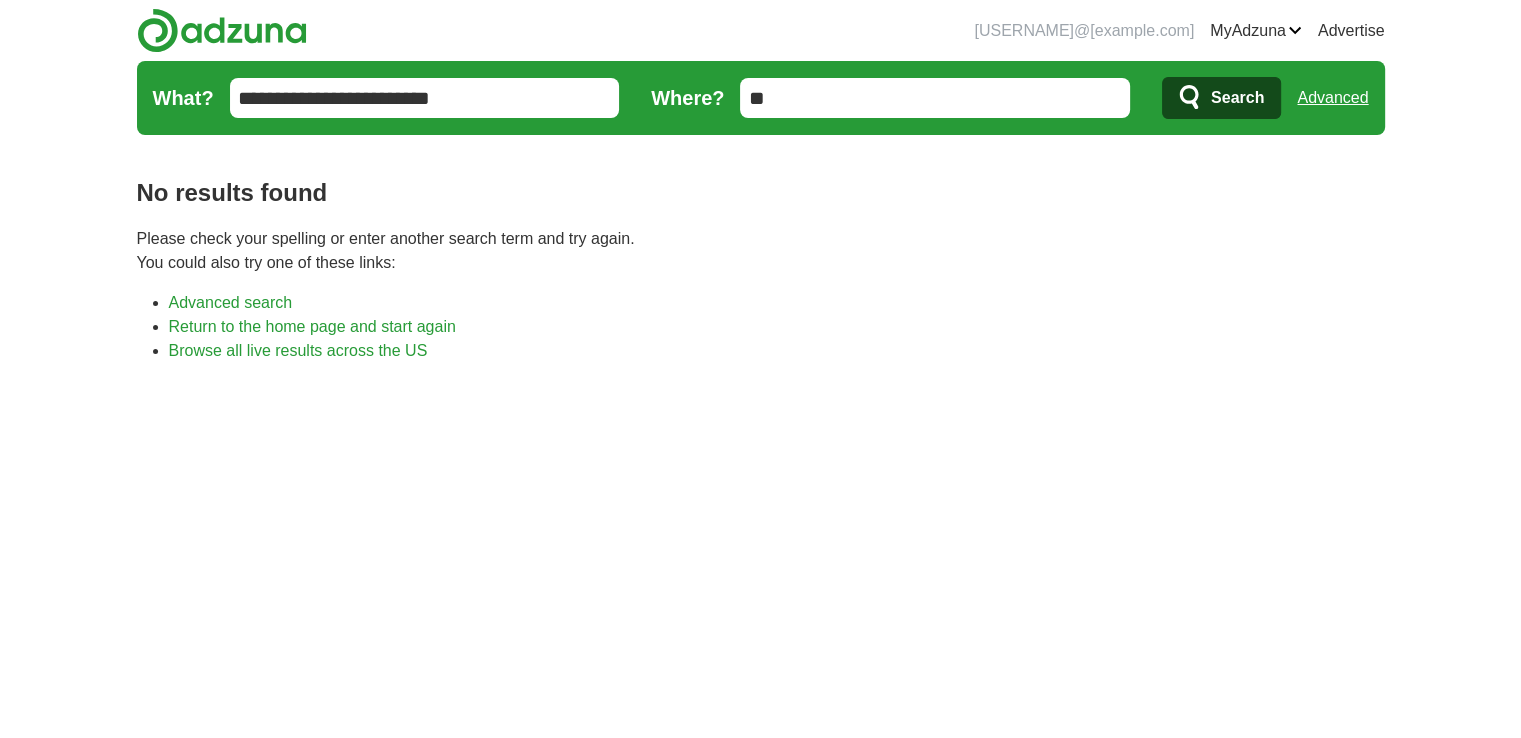 click on "**********" at bounding box center (425, 98) 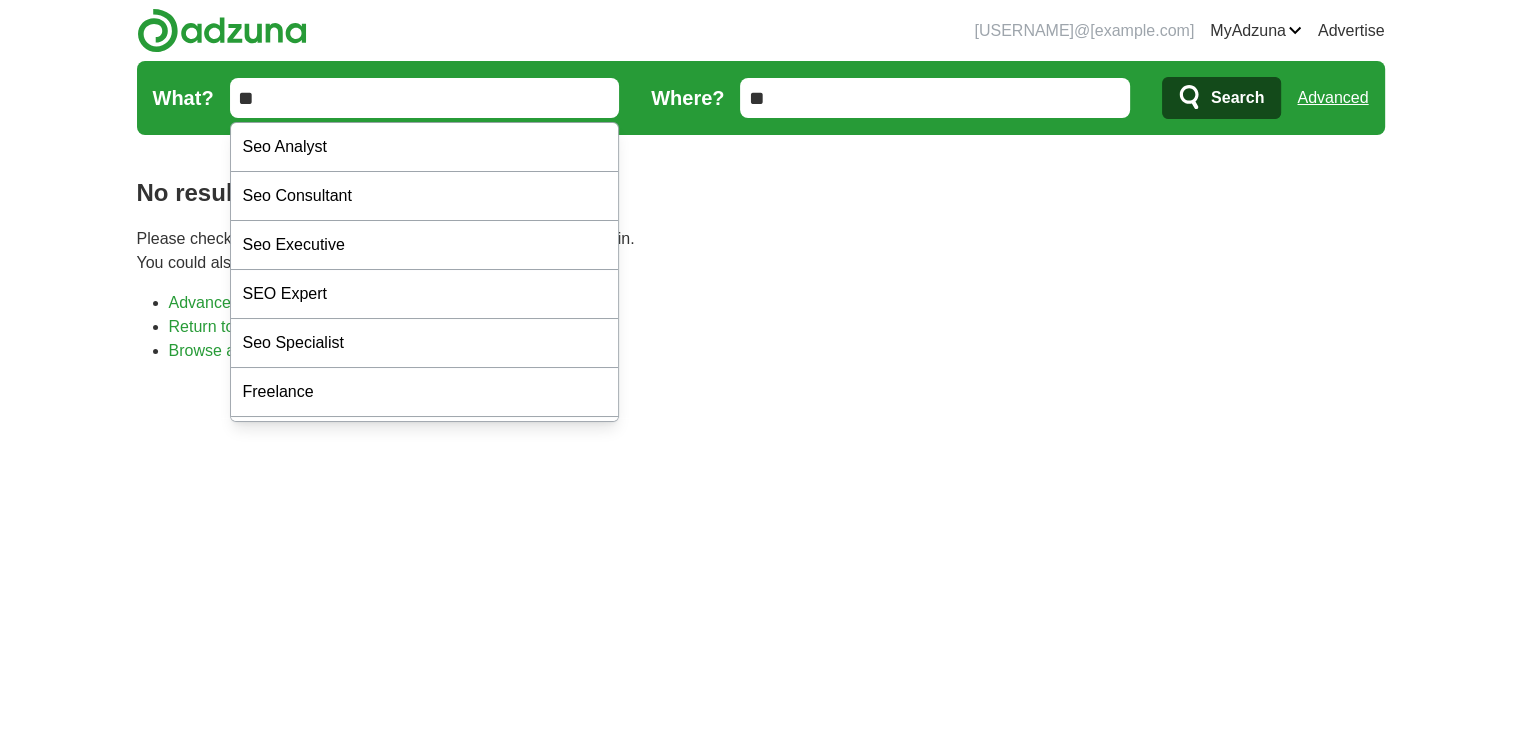 type on "*" 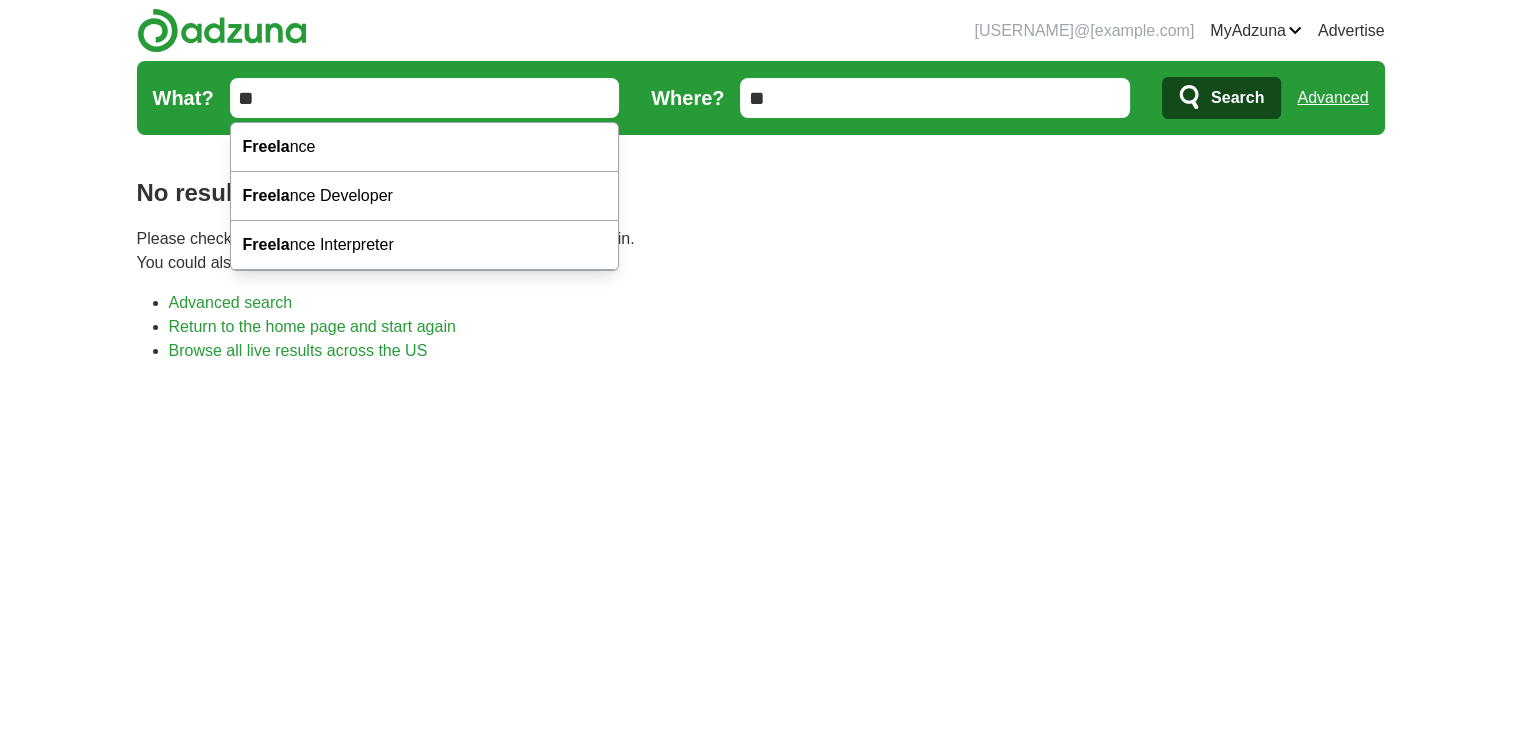 type on "*" 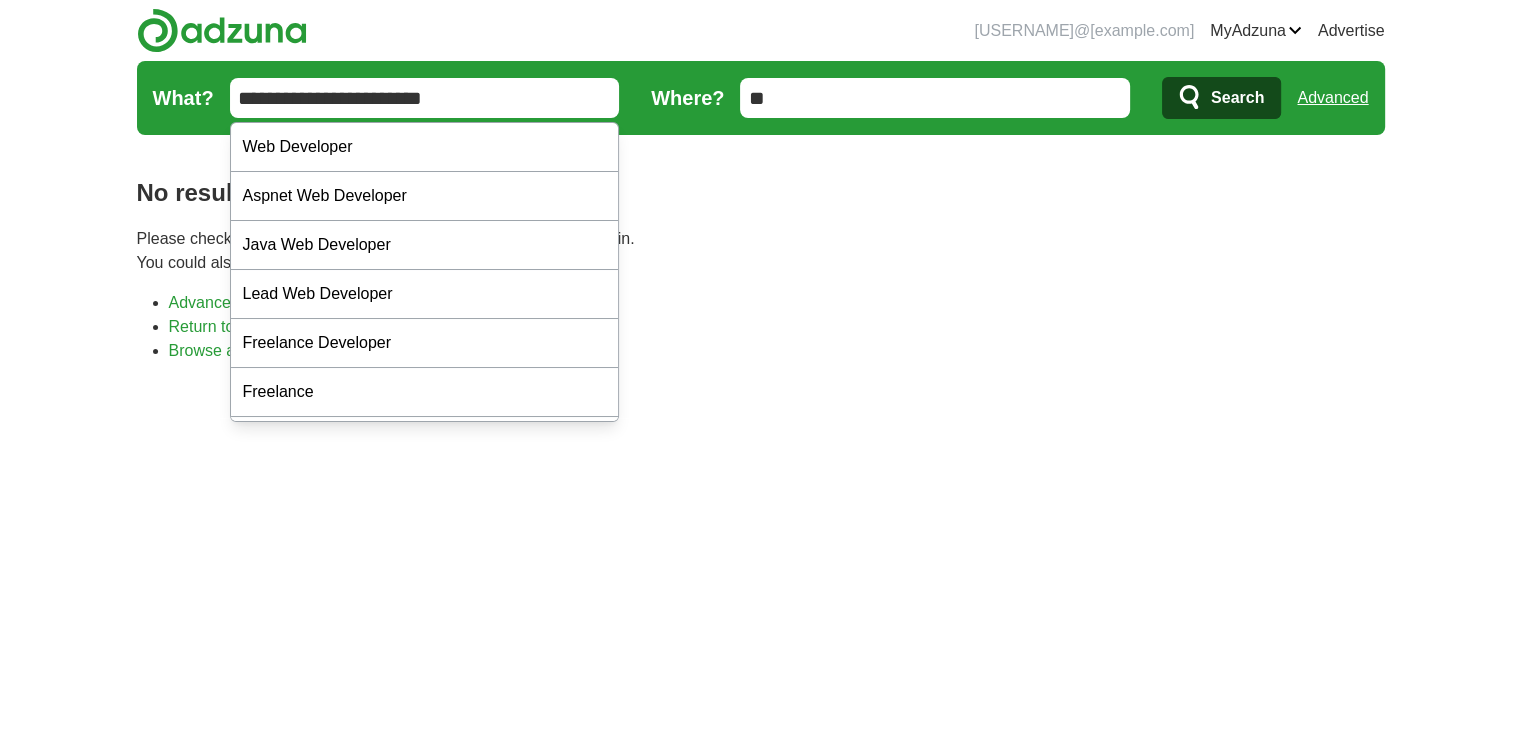 type on "**********" 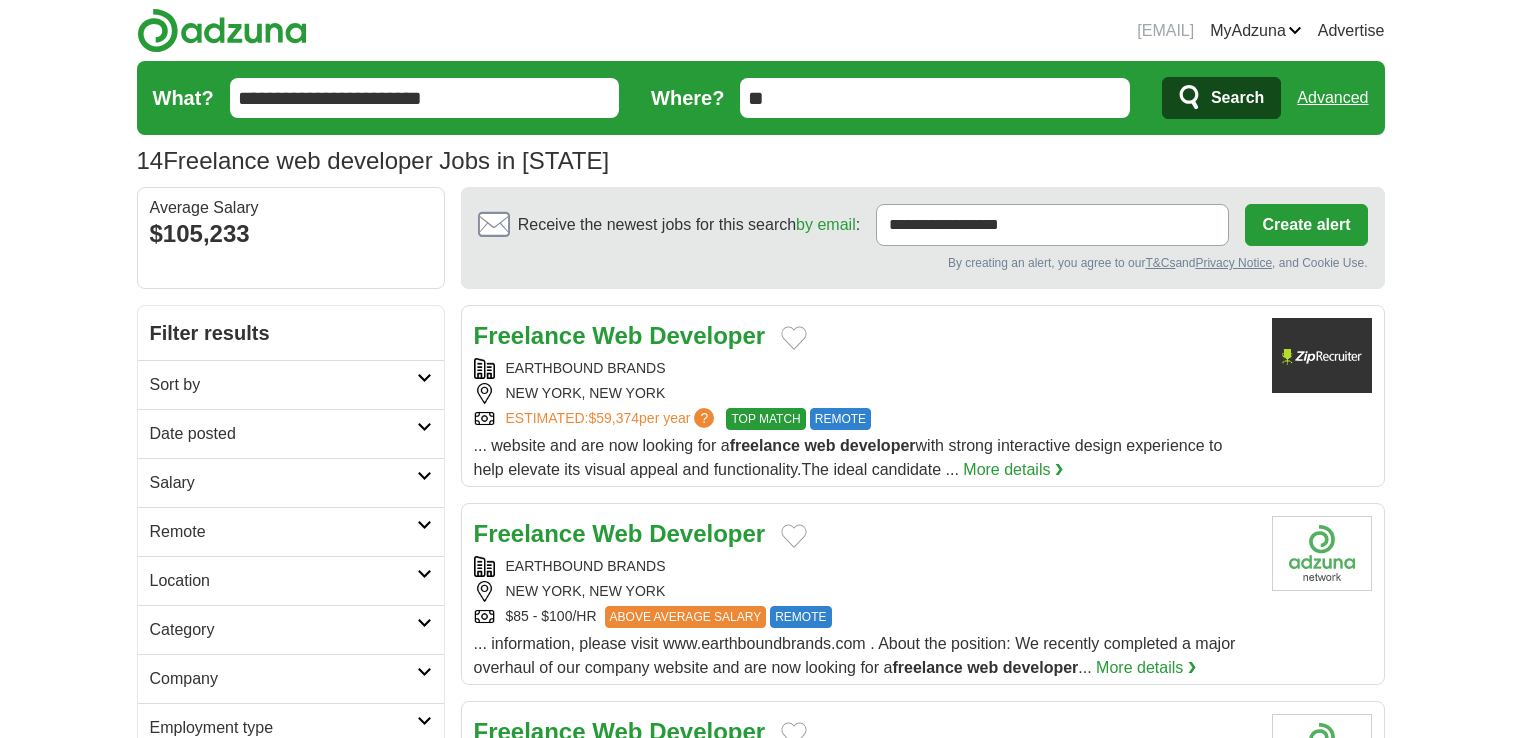 scroll, scrollTop: 0, scrollLeft: 0, axis: both 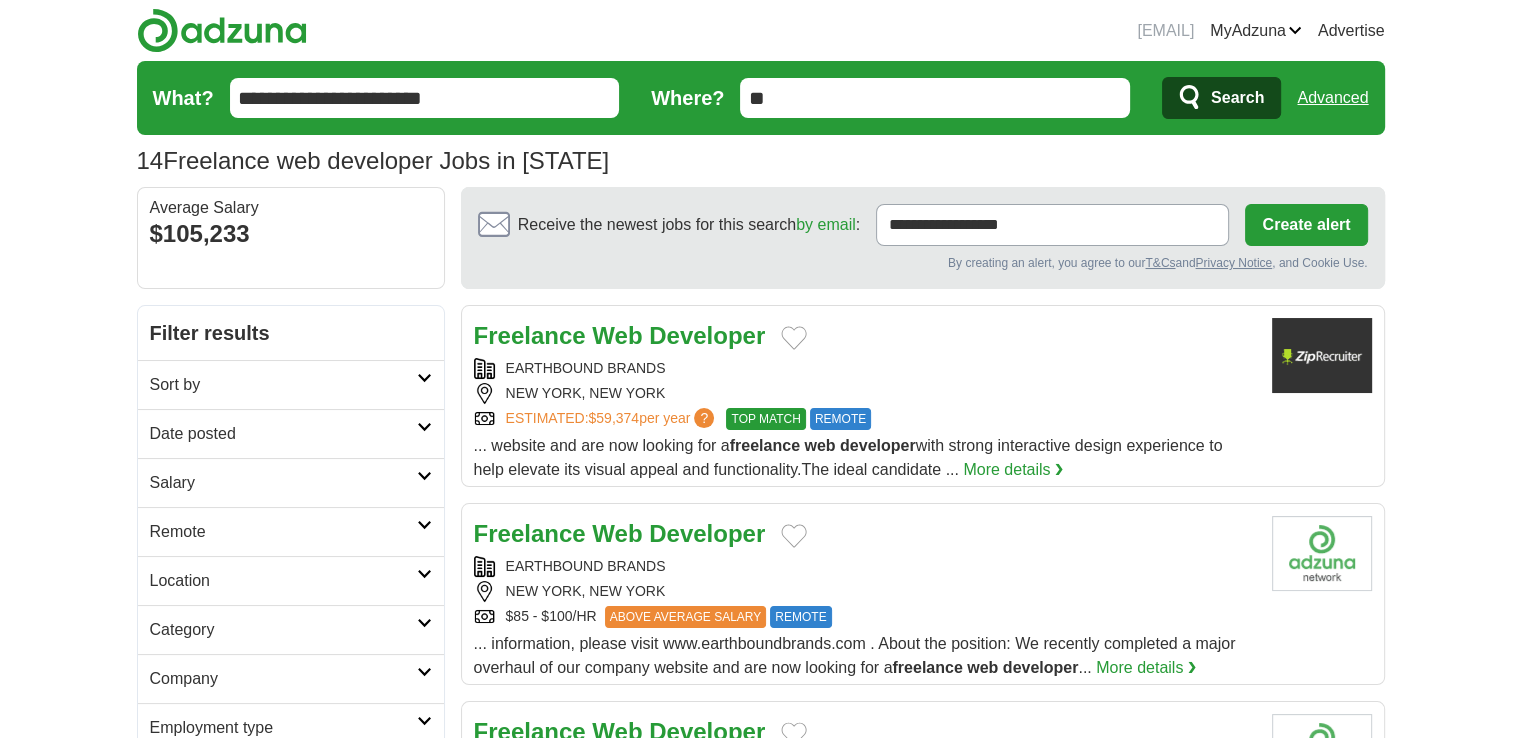 click on "Date posted" at bounding box center [283, 434] 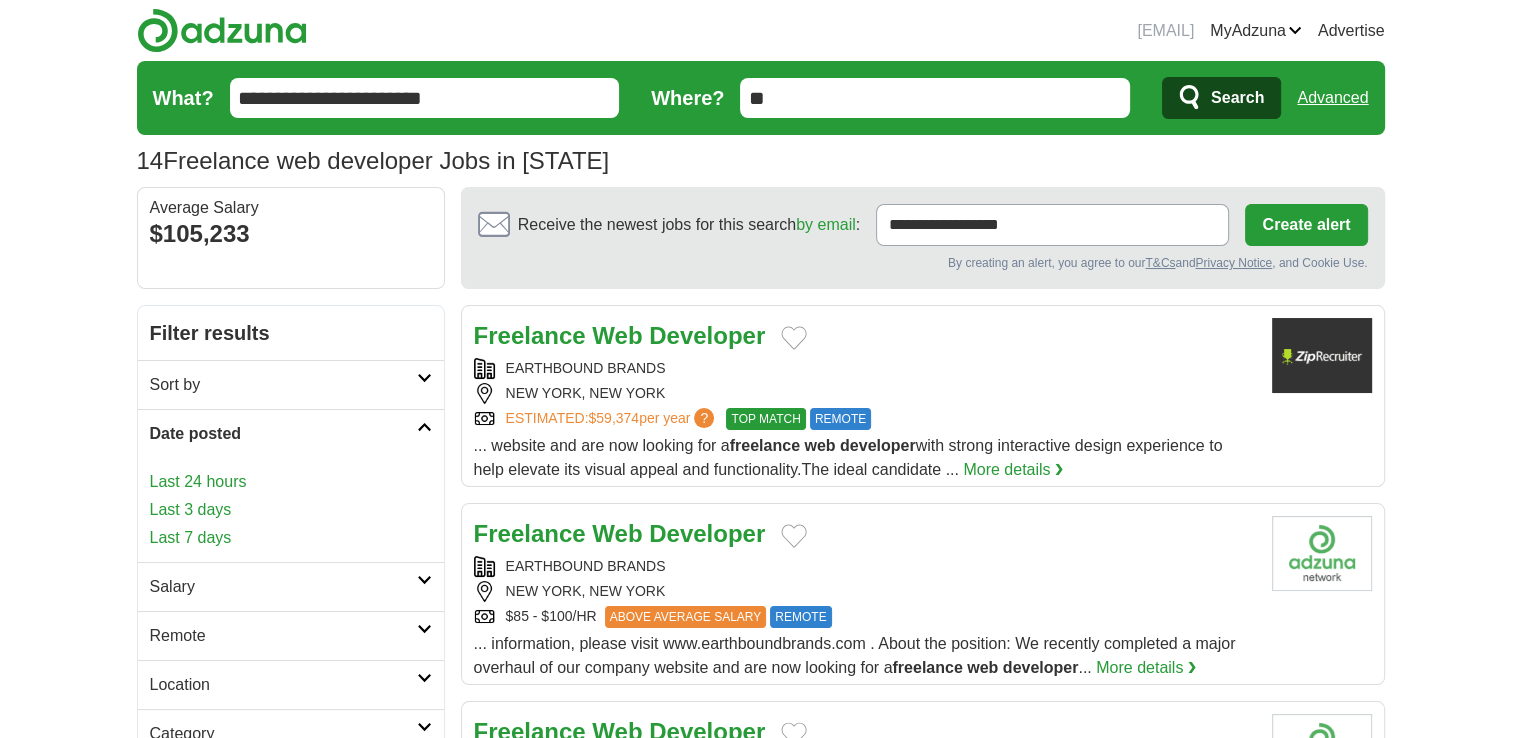 click on "Last 24 hours" at bounding box center [291, 482] 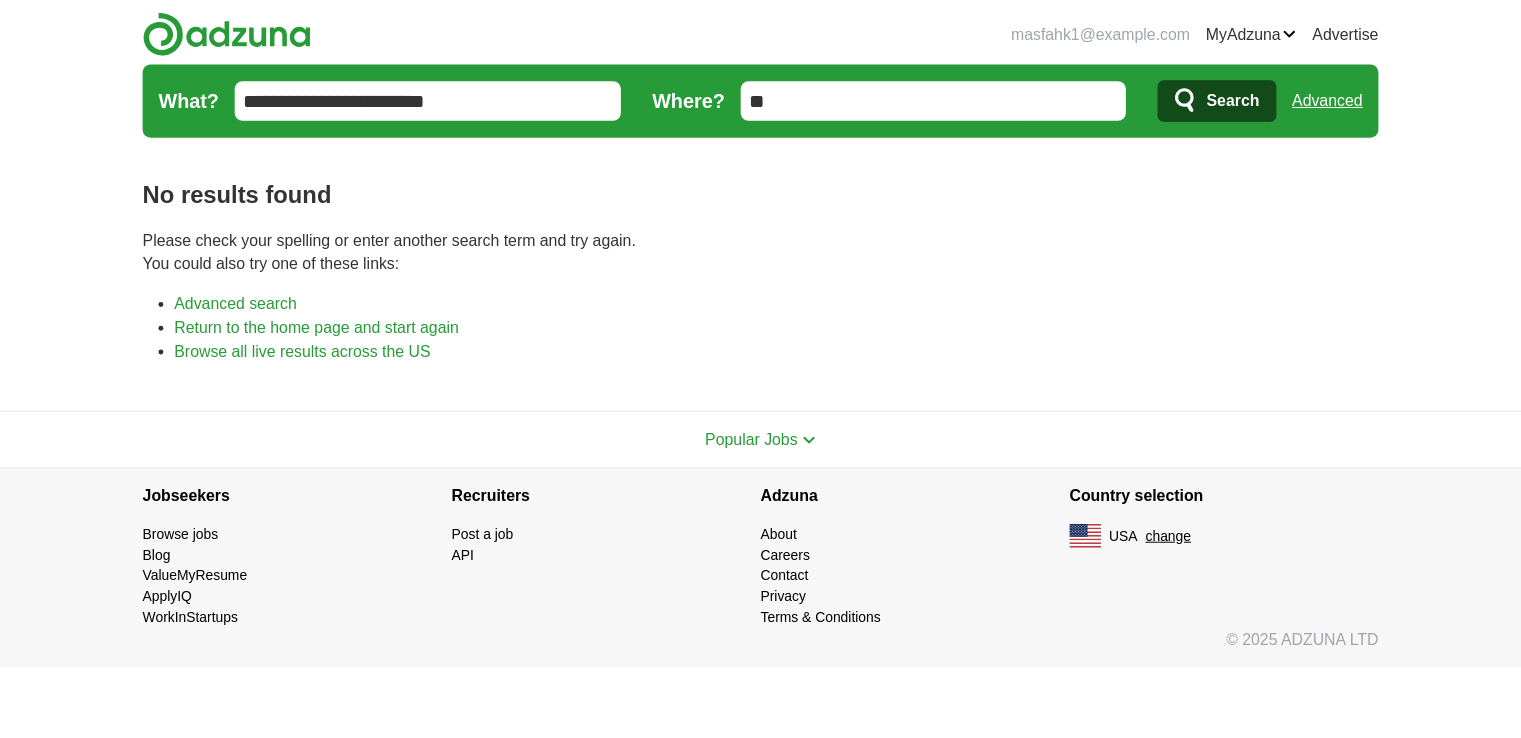 scroll, scrollTop: 0, scrollLeft: 0, axis: both 